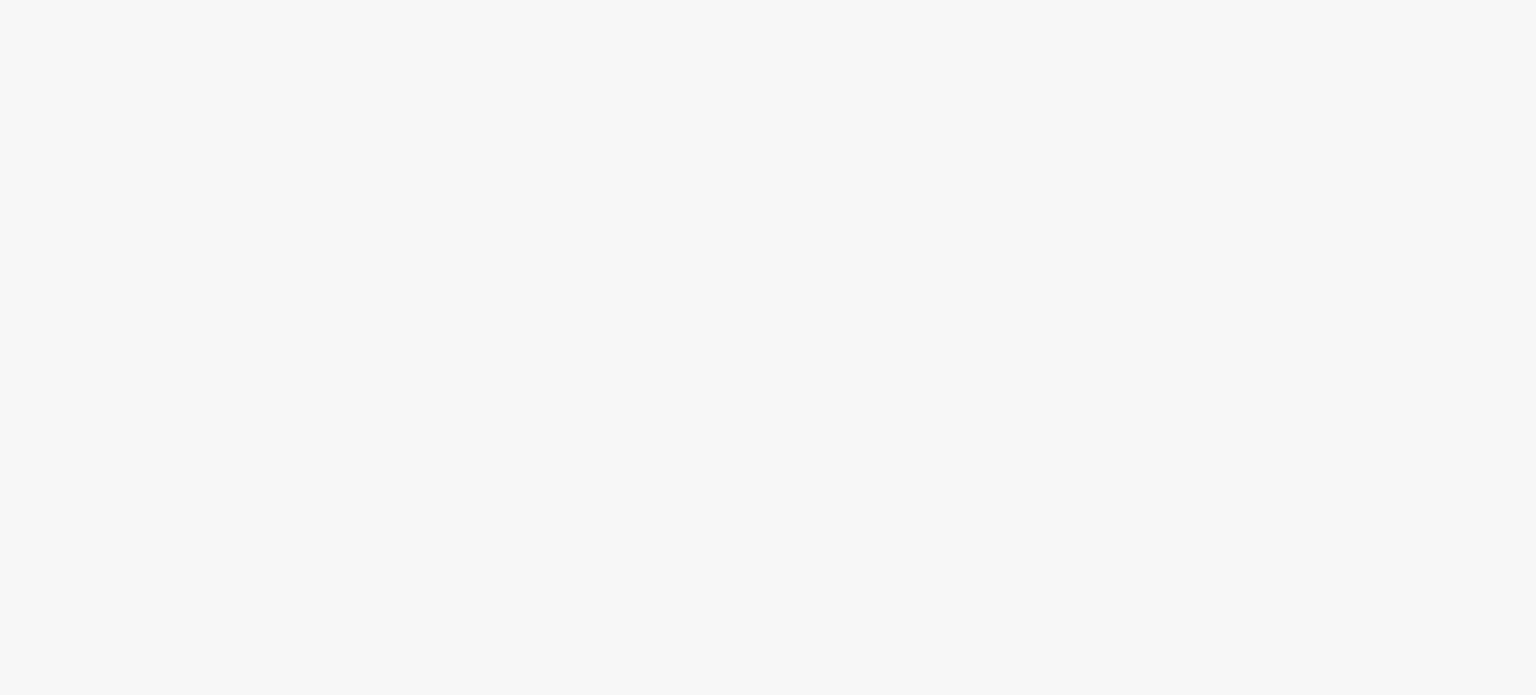 scroll, scrollTop: 0, scrollLeft: 0, axis: both 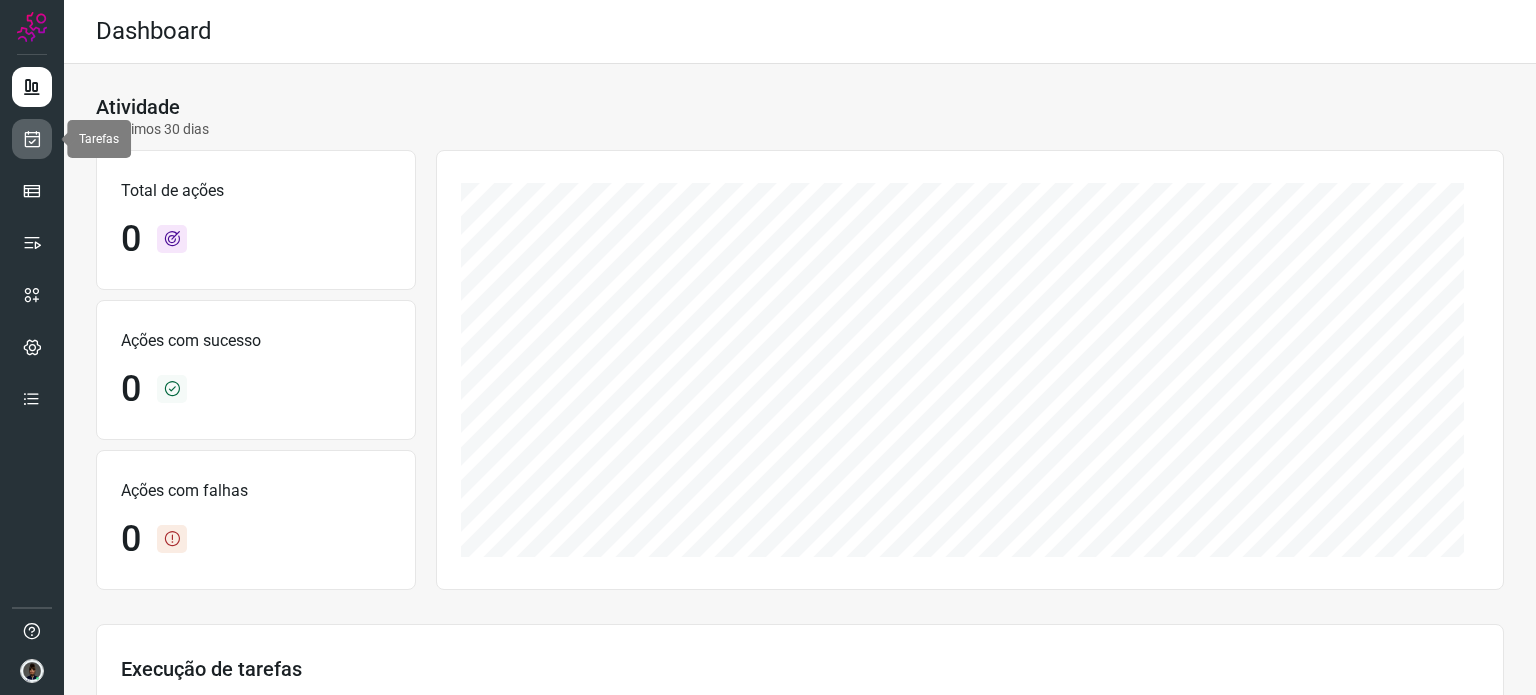 click at bounding box center (32, 139) 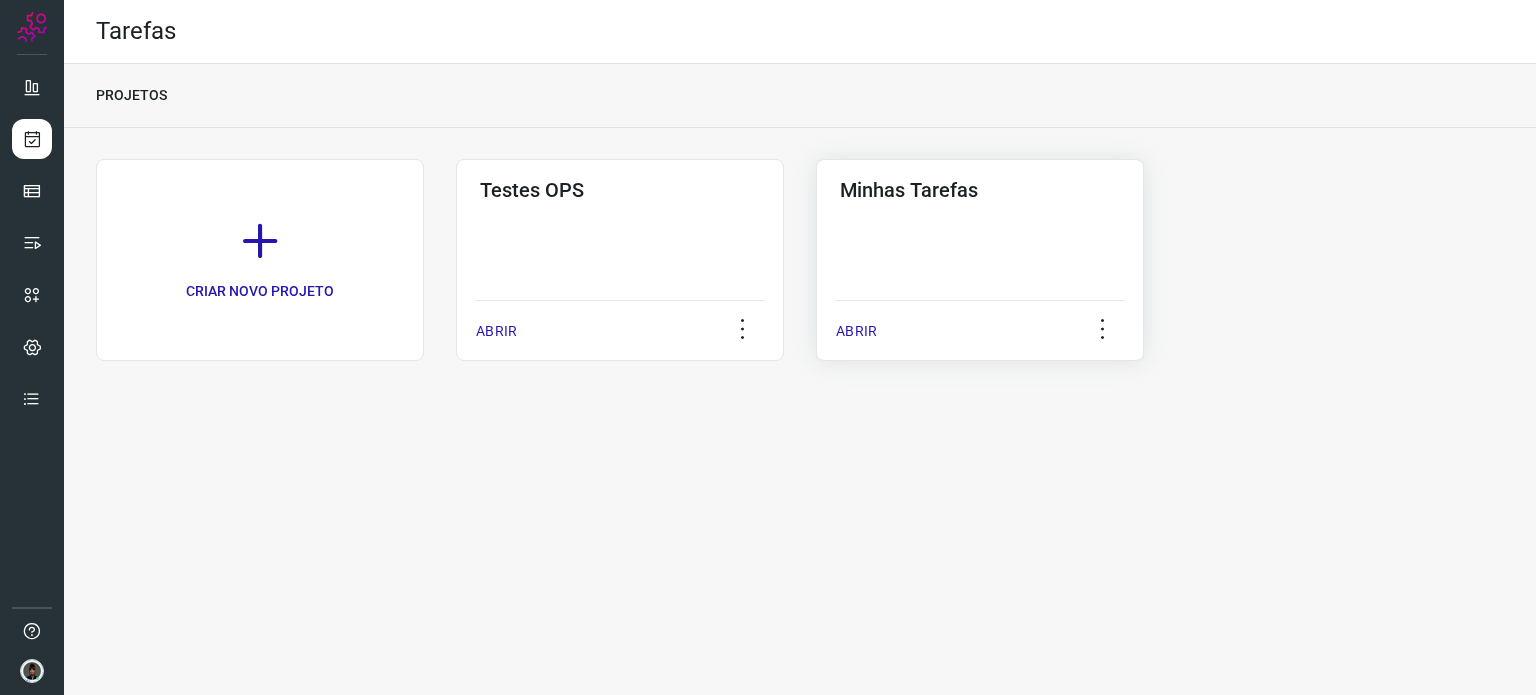 click on "Minhas Tarefas  ABRIR" 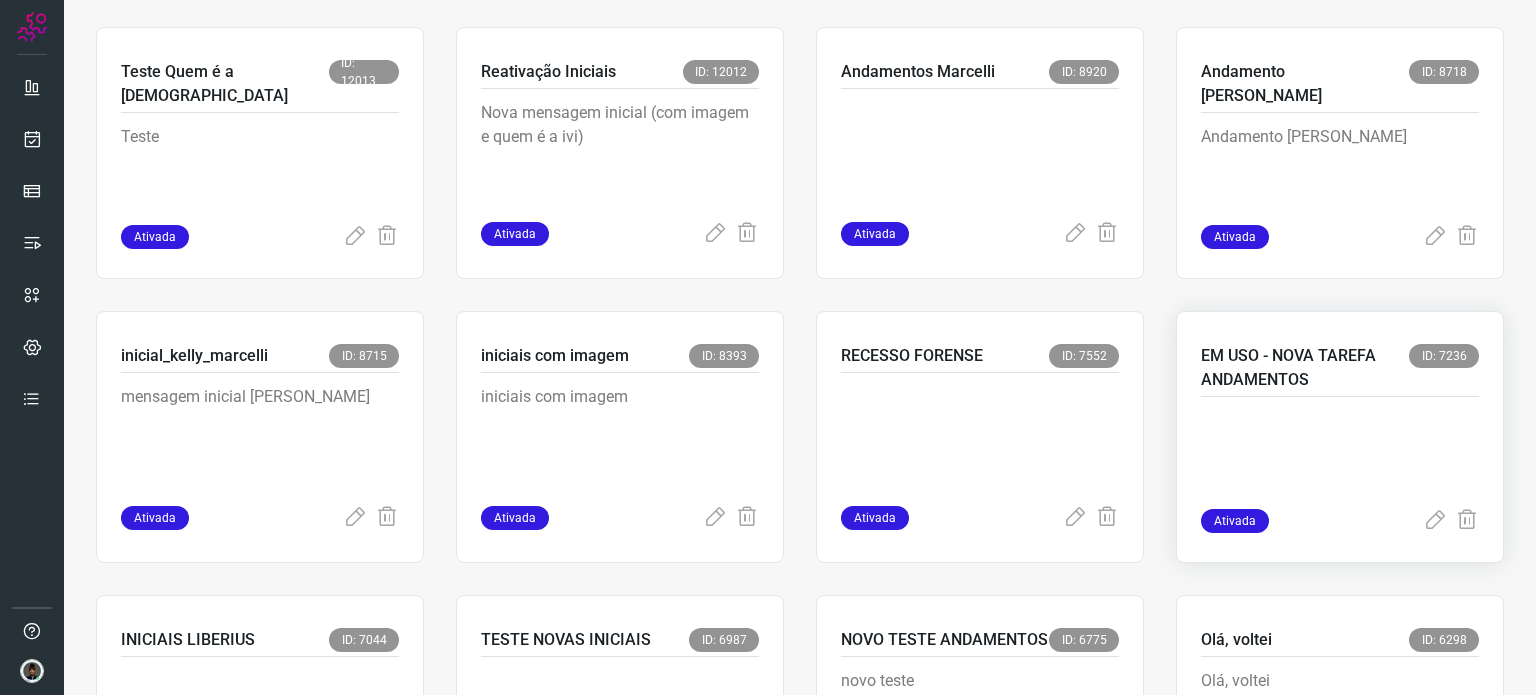 click at bounding box center [1340, 459] 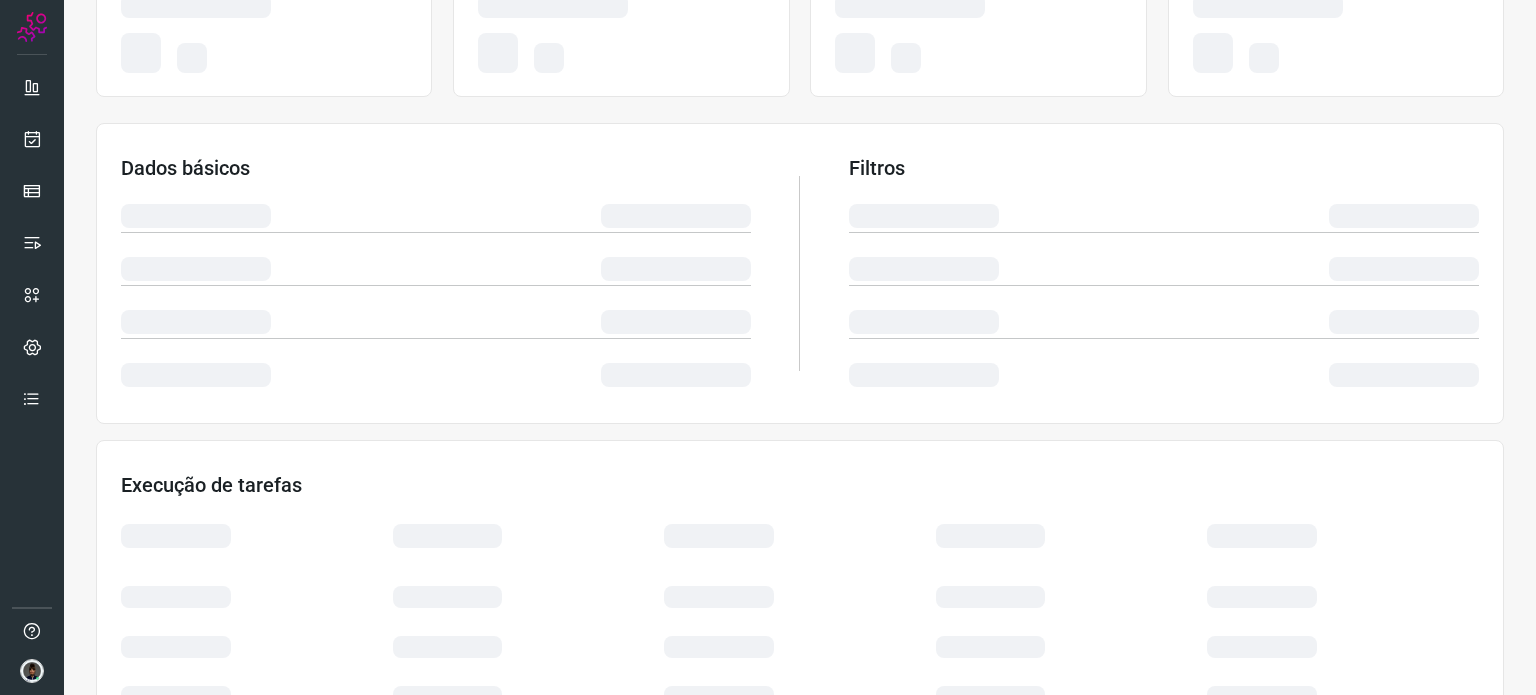 scroll, scrollTop: 0, scrollLeft: 0, axis: both 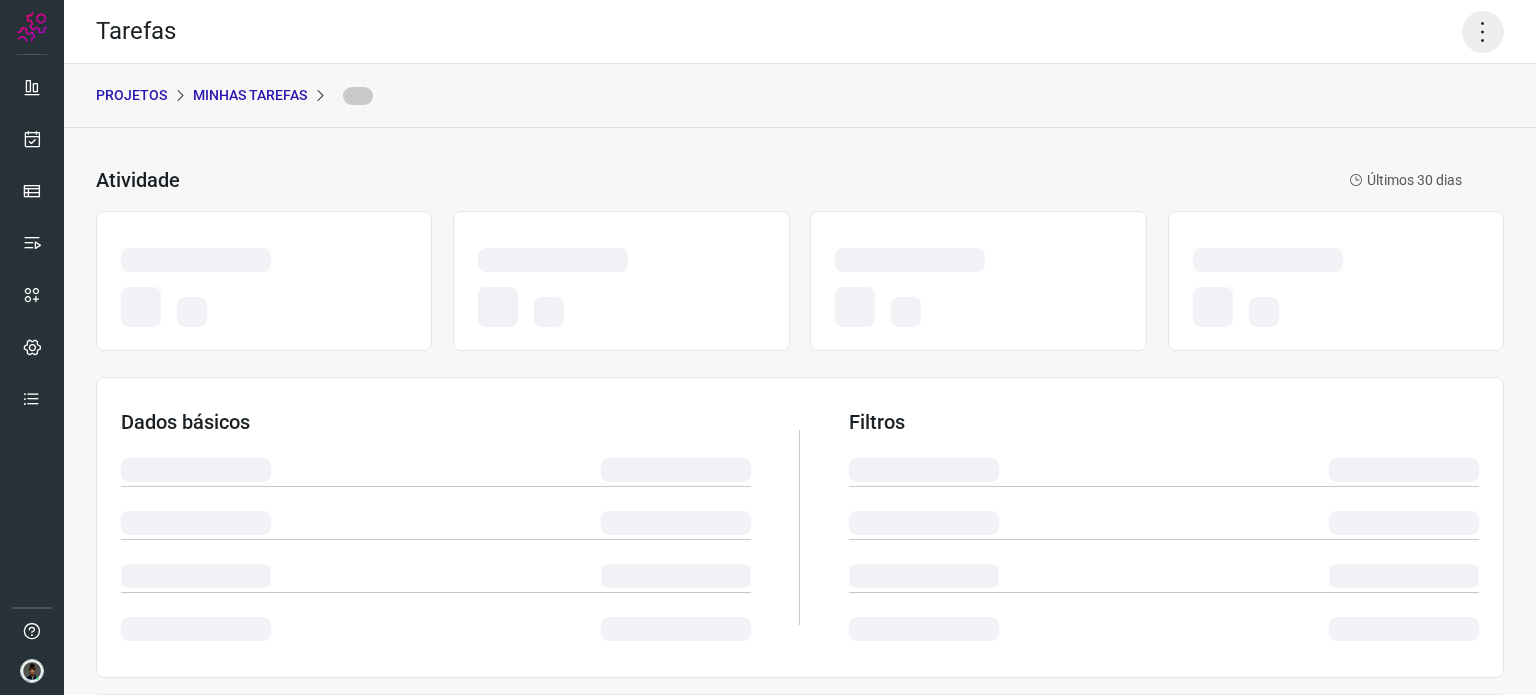 click 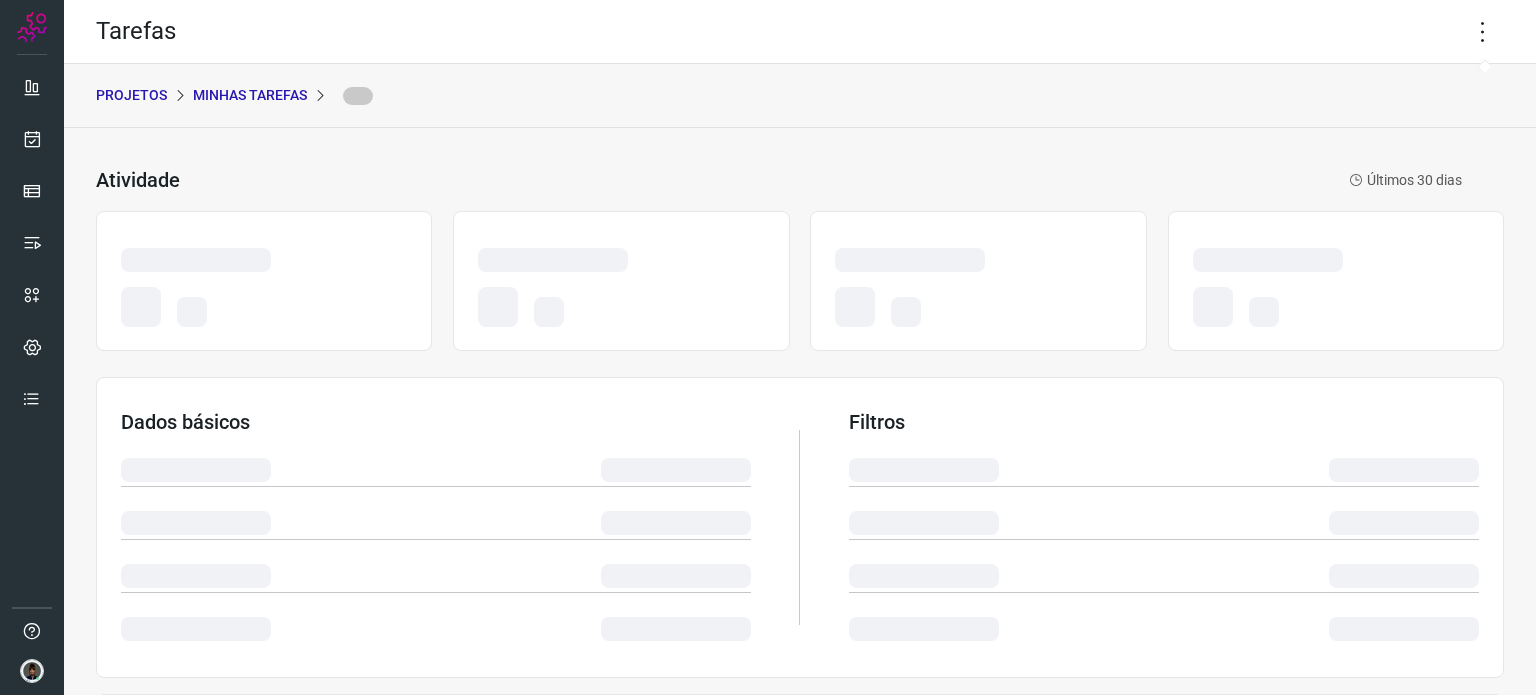 click on "PROJETOS  Minhas Tarefas" at bounding box center [800, 96] 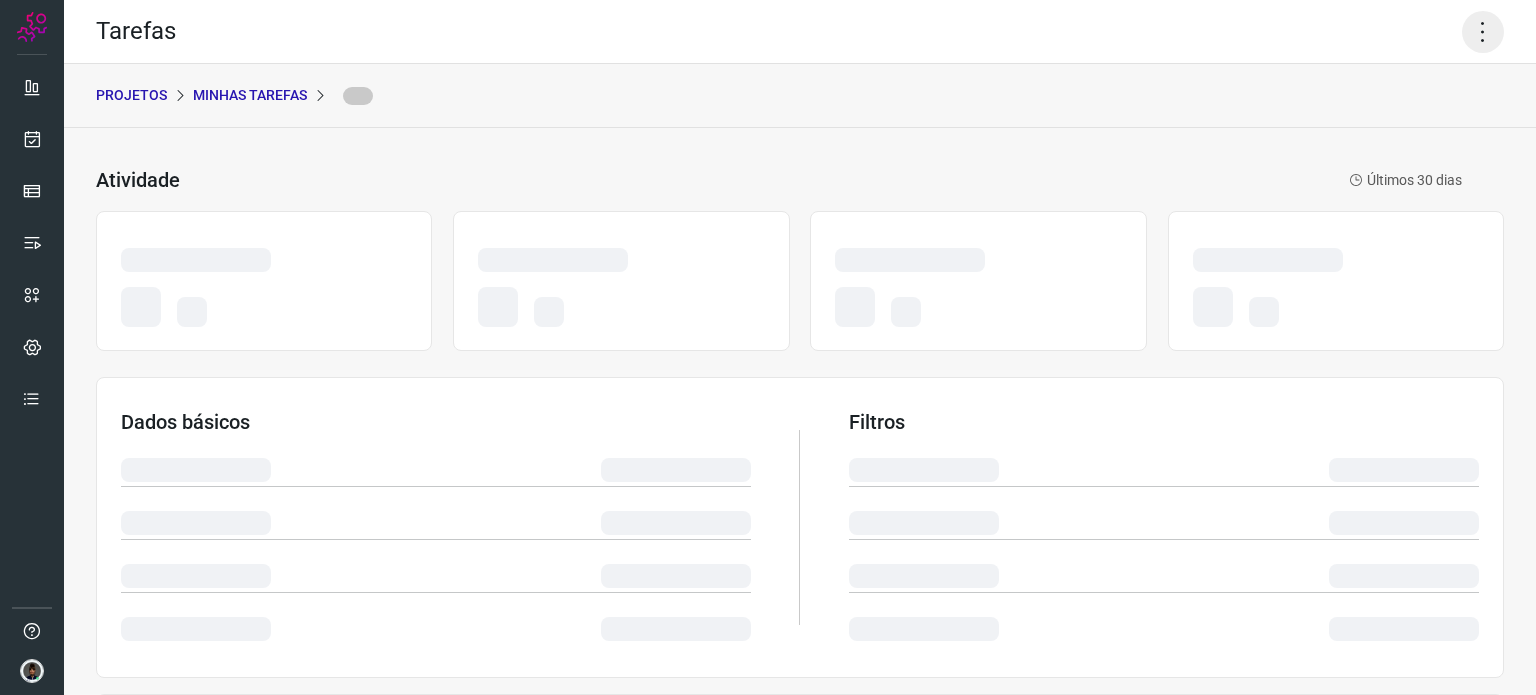 click 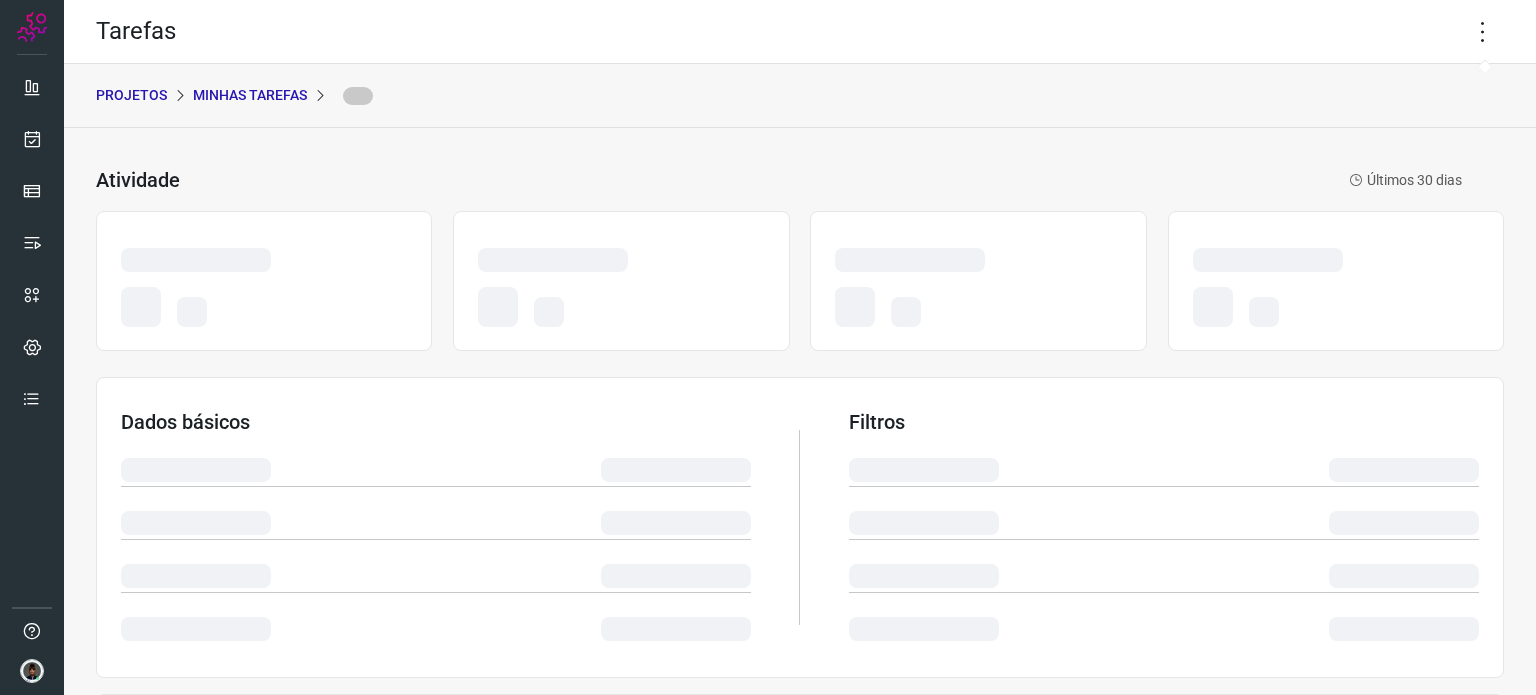 drag, startPoint x: 854, startPoint y: 154, endPoint x: 925, endPoint y: 147, distance: 71.34424 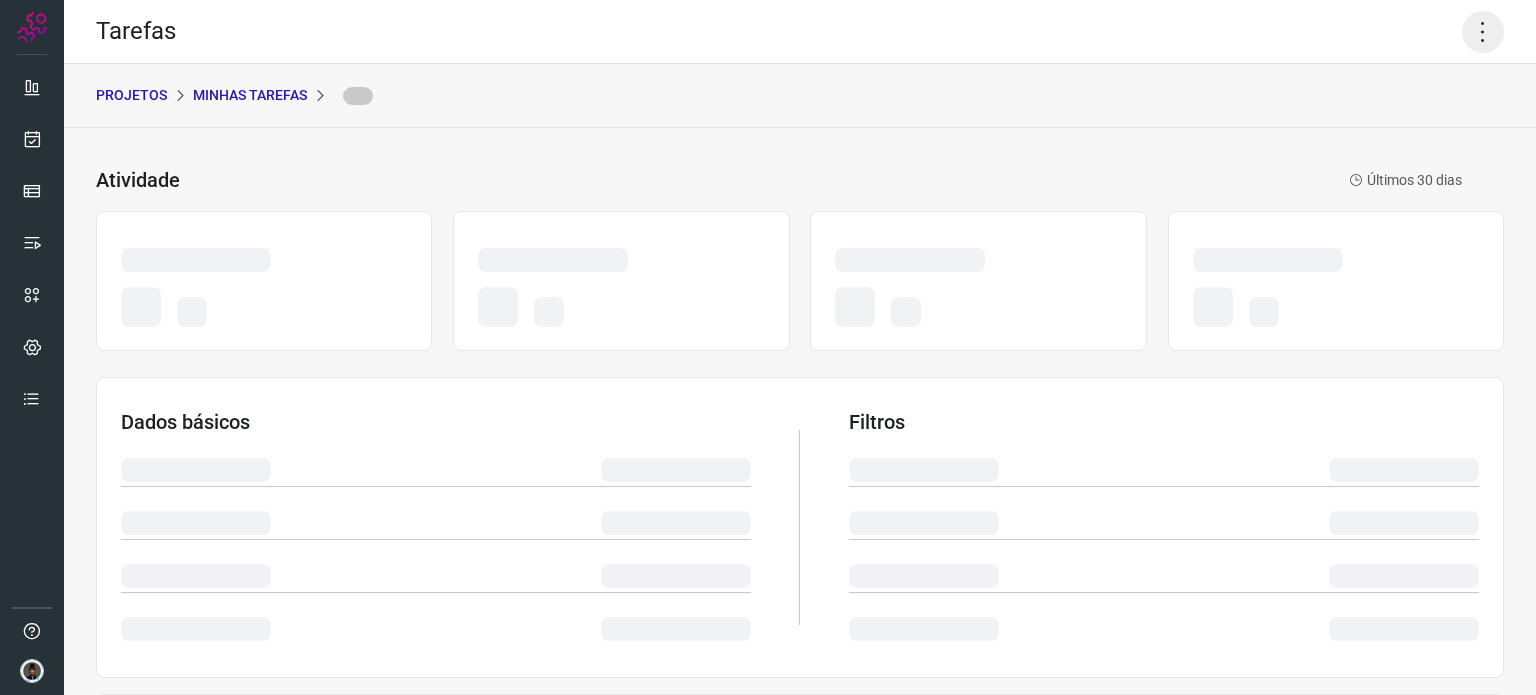 click 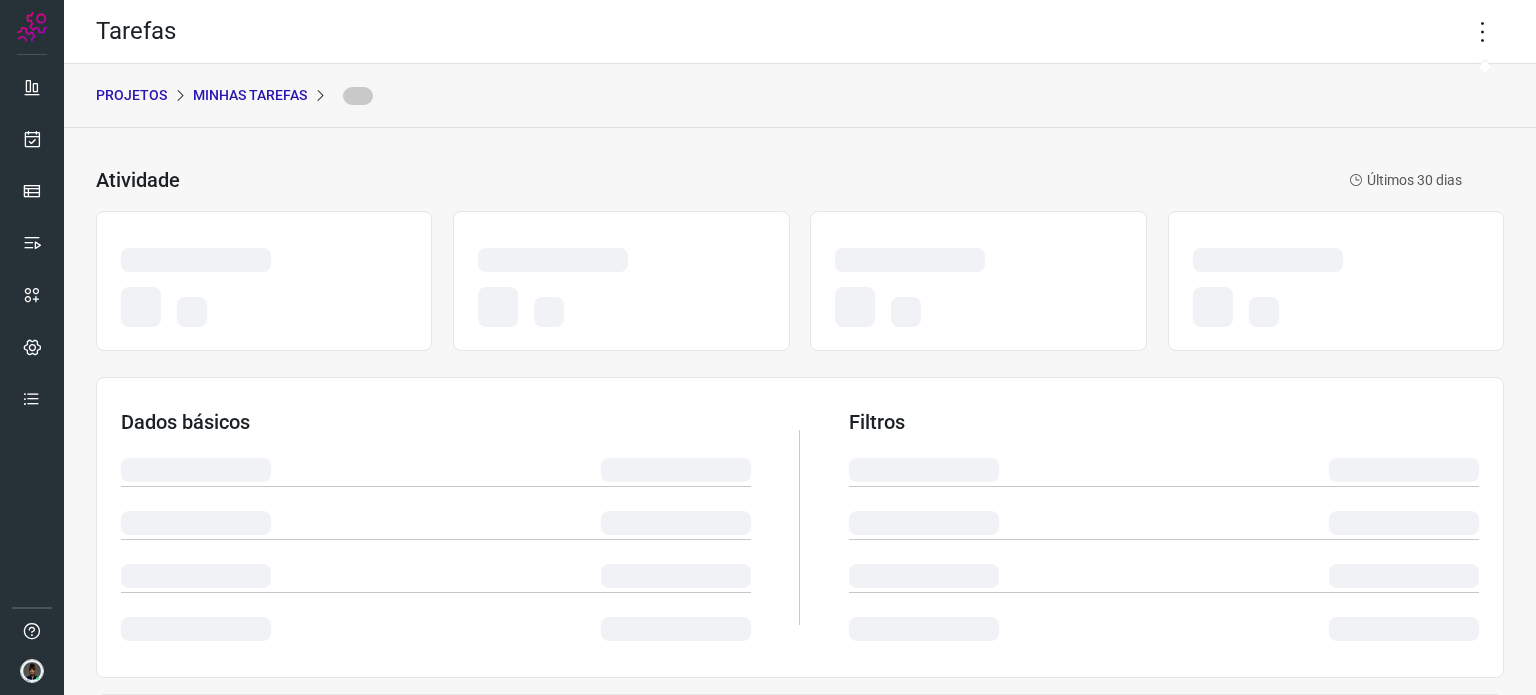 click on "Tarefas" at bounding box center (800, 32) 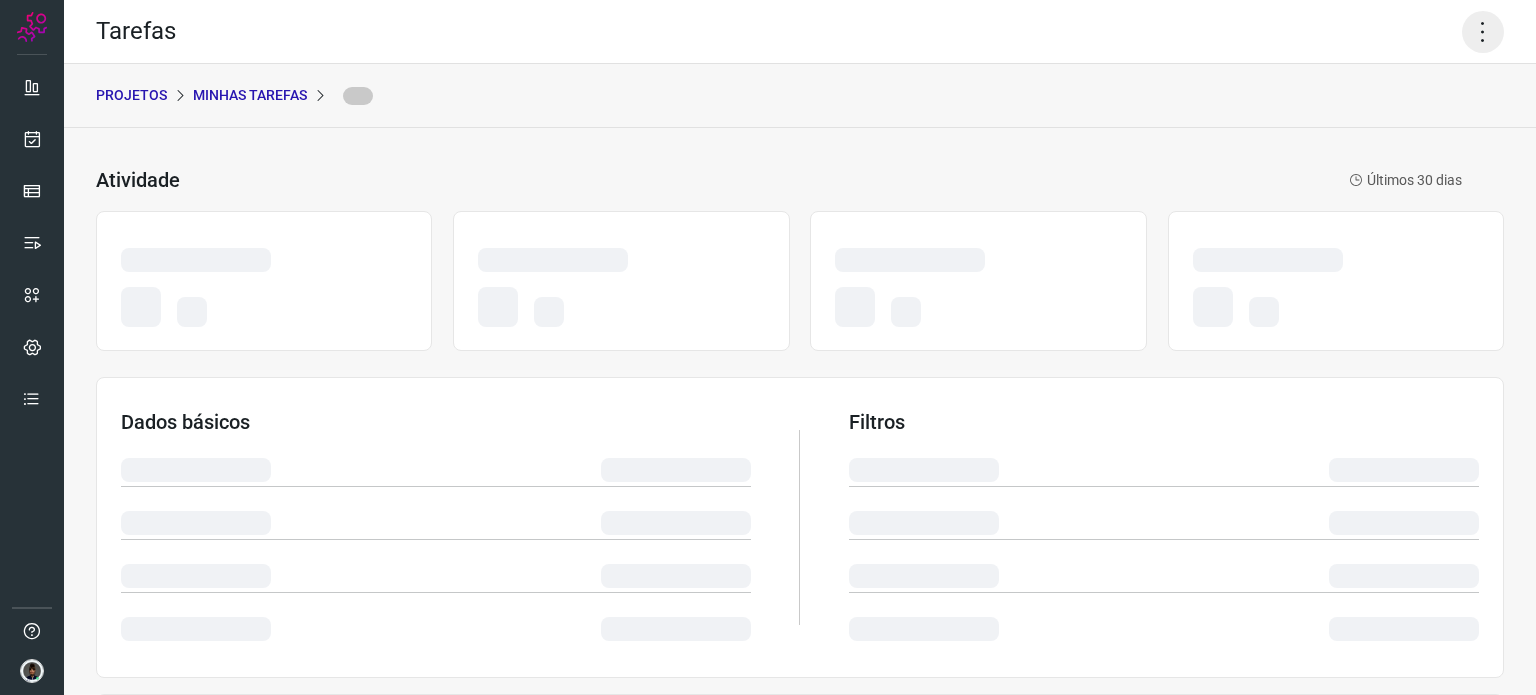 click 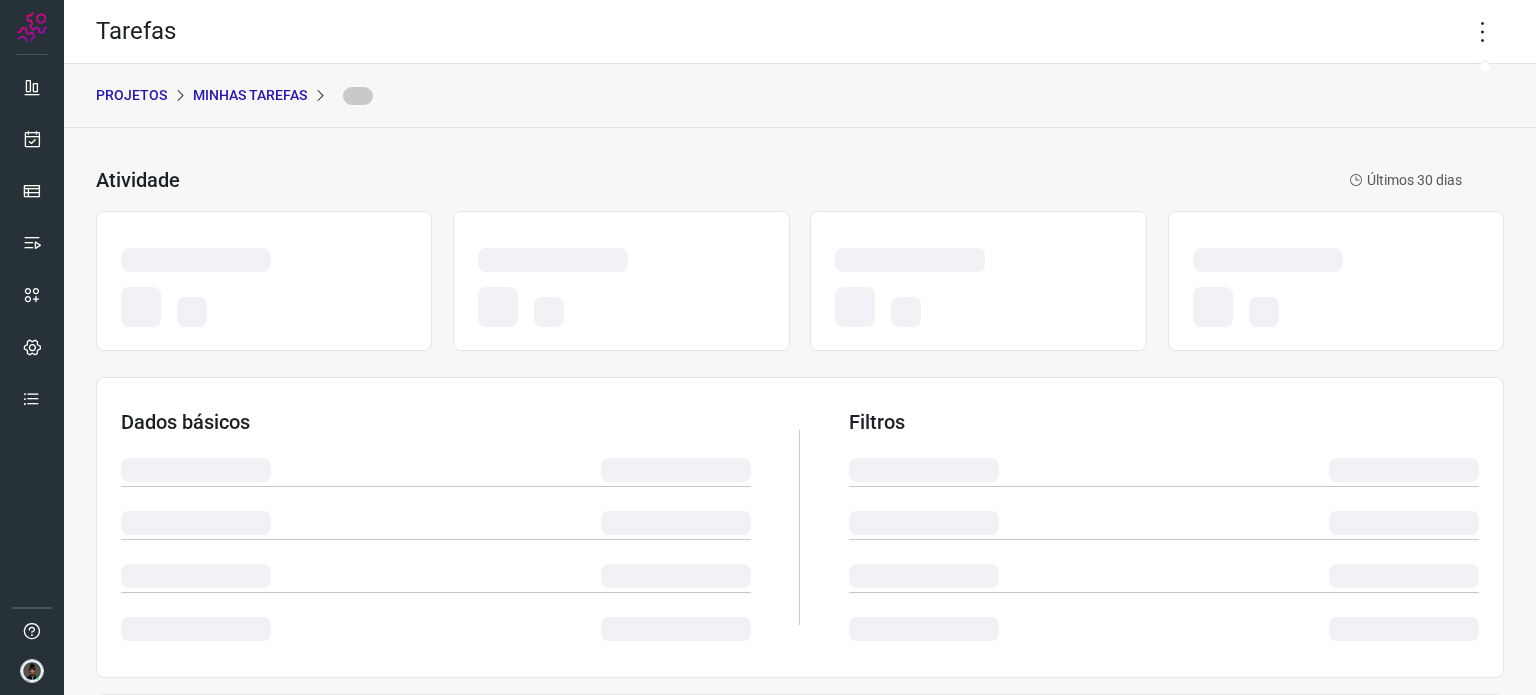 click on "Tarefas" at bounding box center (800, 32) 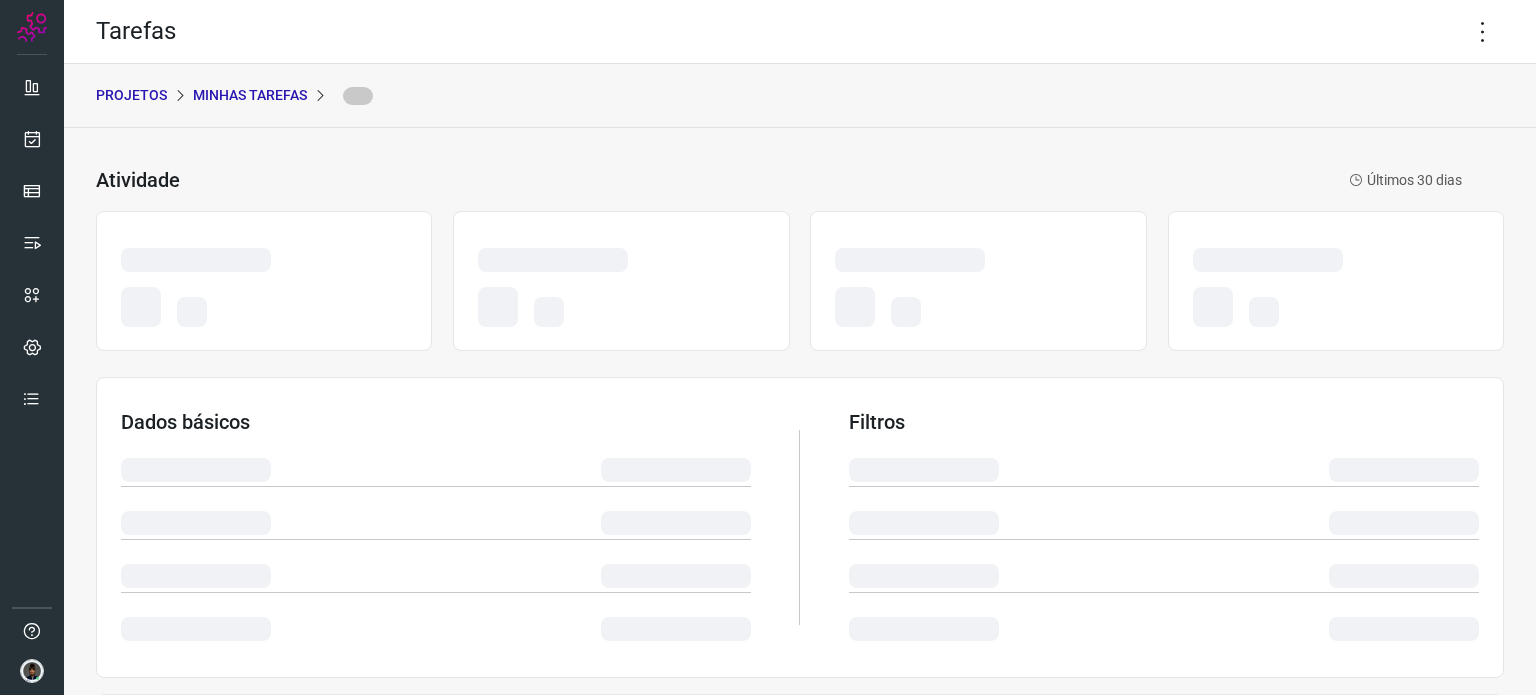 click on "Tarefas" at bounding box center [800, 32] 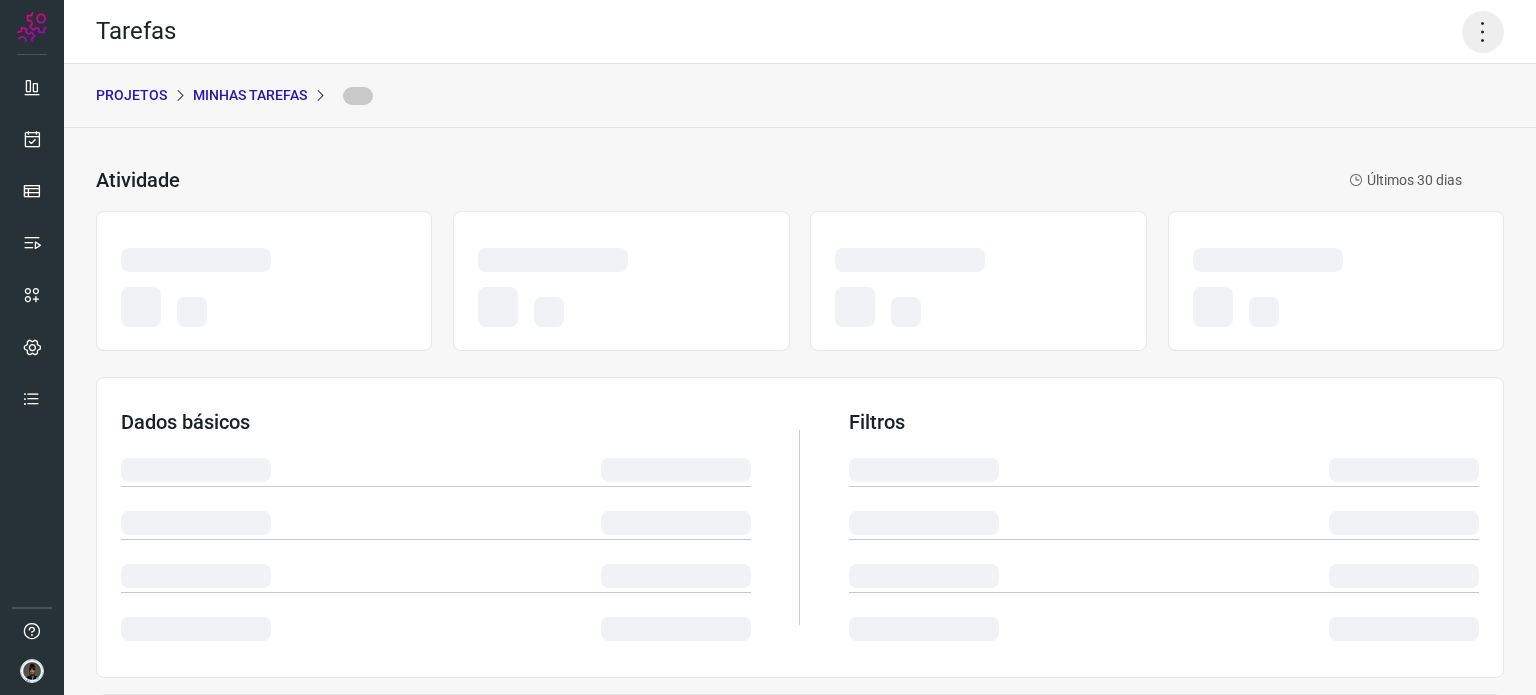 drag, startPoint x: 1447, startPoint y: 37, endPoint x: 1461, endPoint y: 37, distance: 14 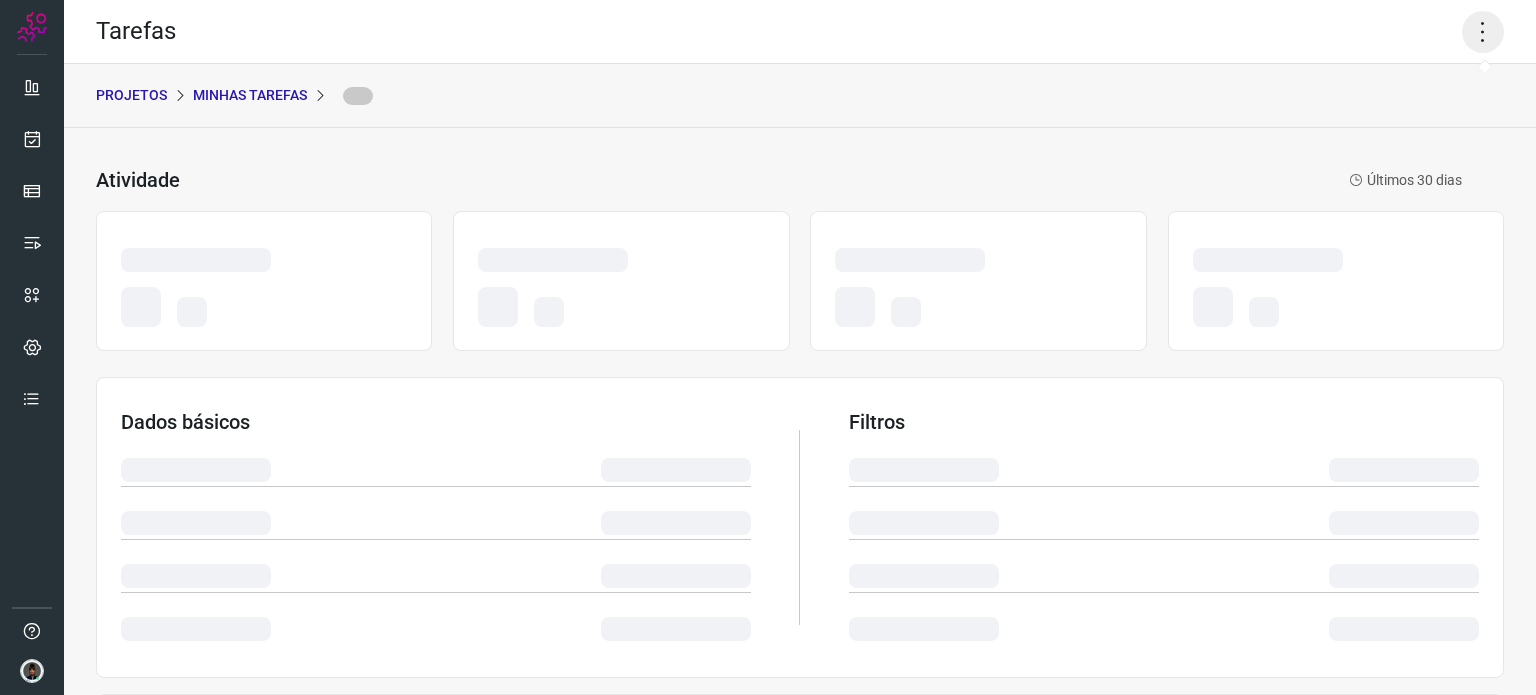 click 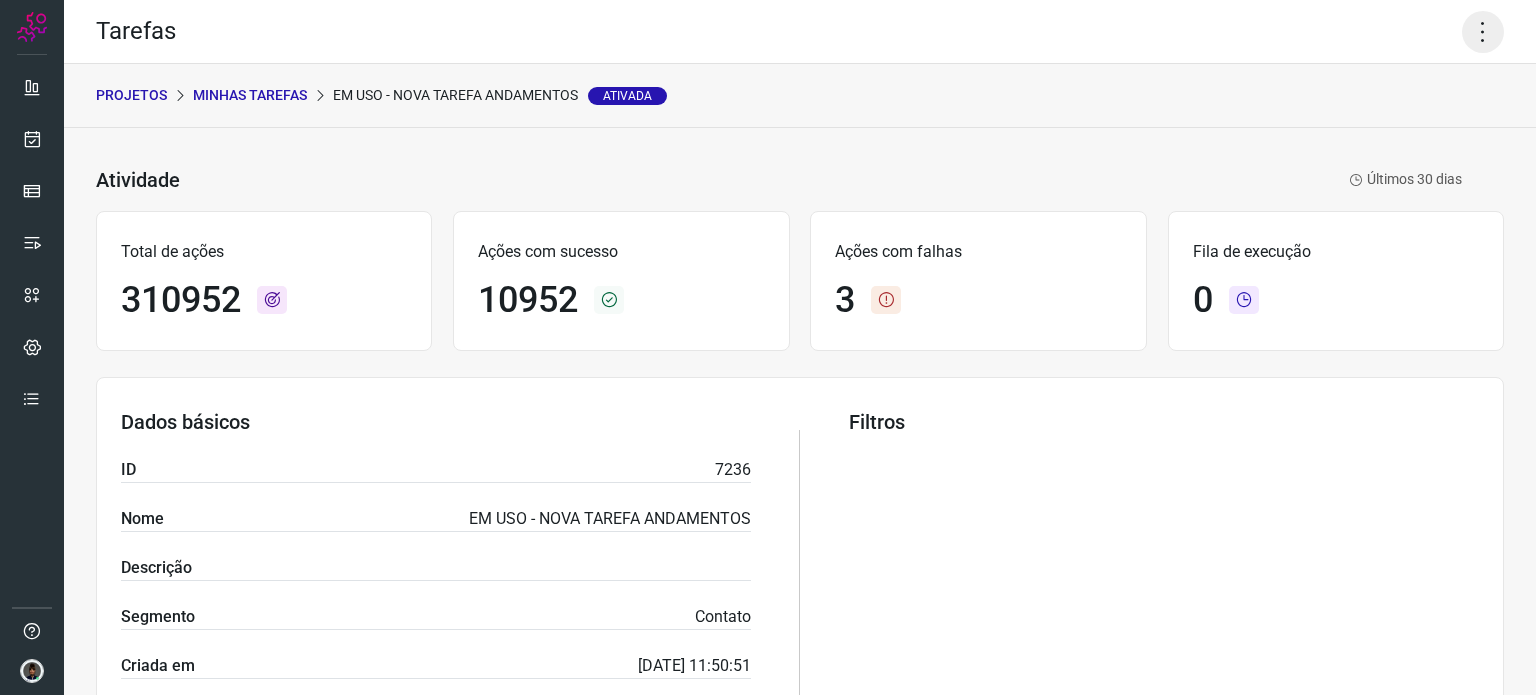 click 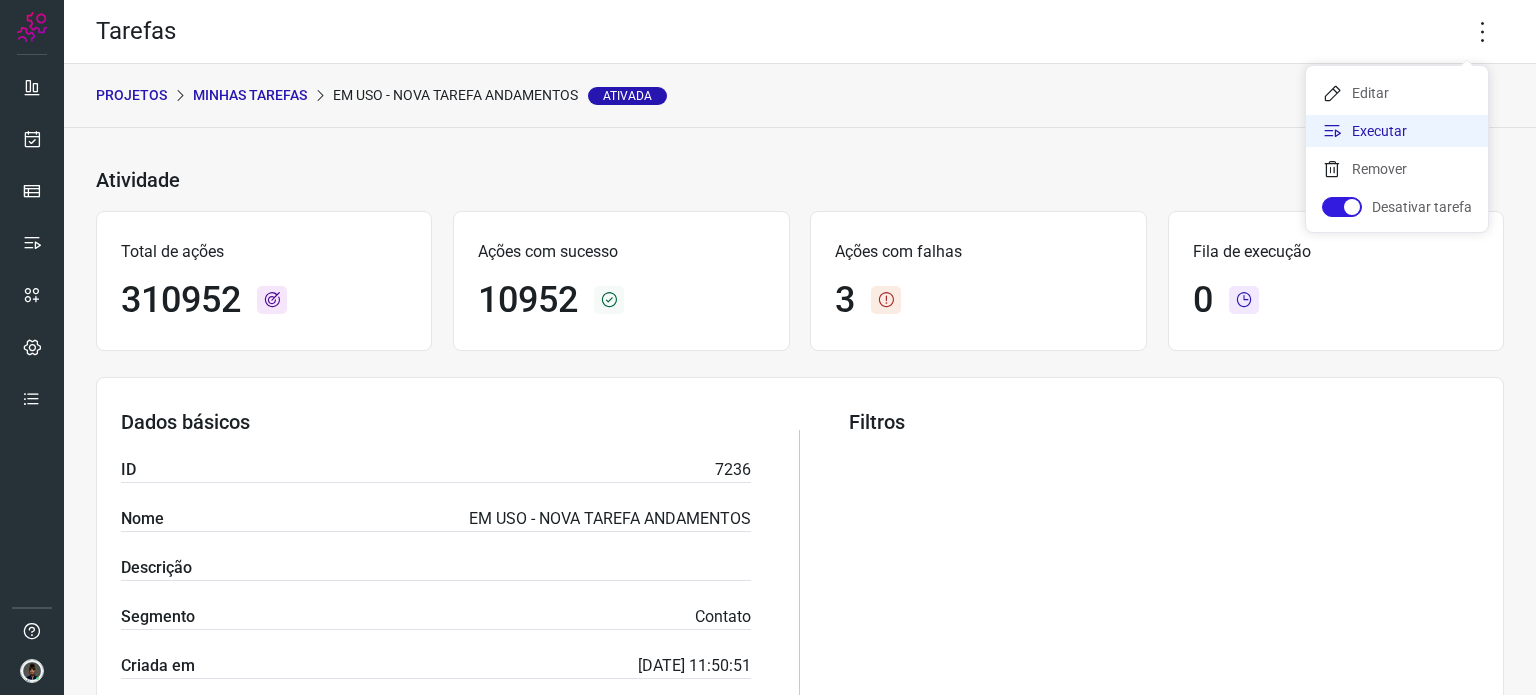 click on "Executar" 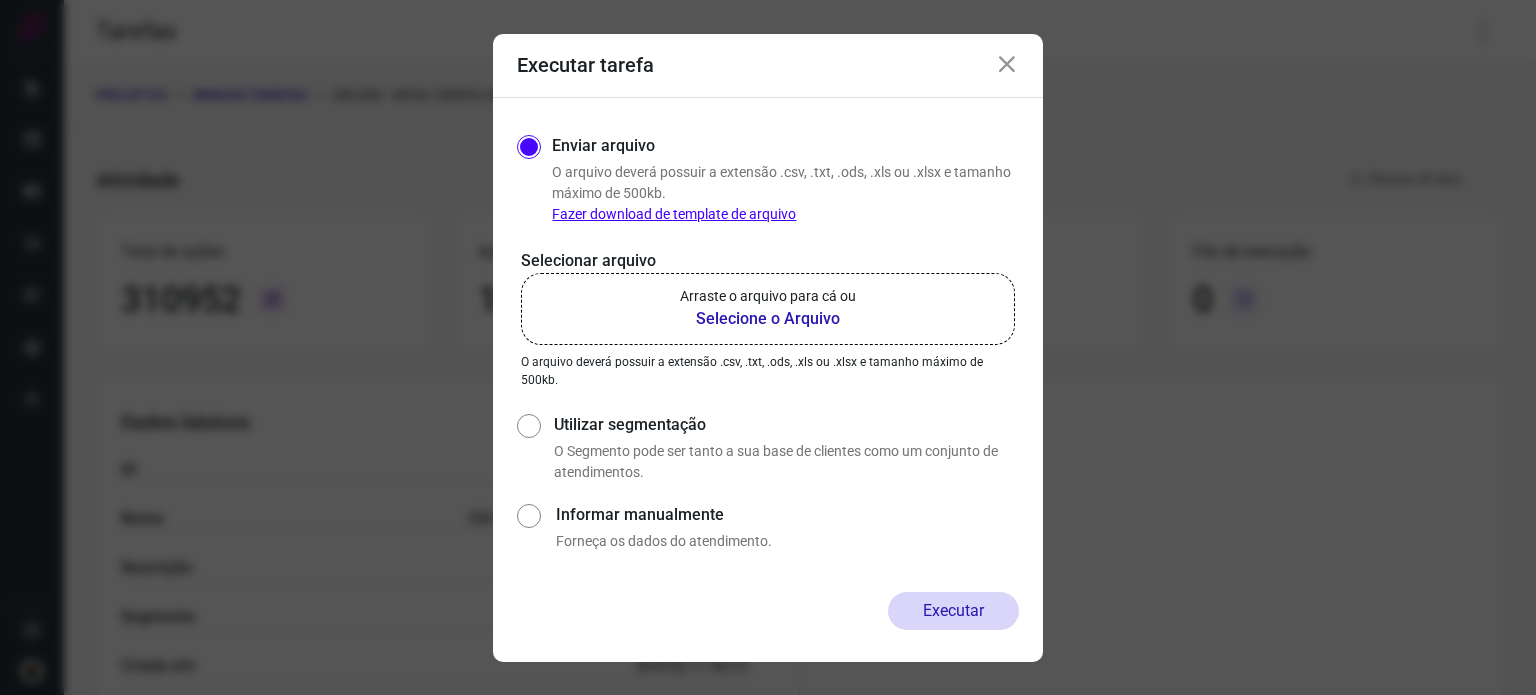 click on "Arraste o arquivo para cá ou" at bounding box center [768, 296] 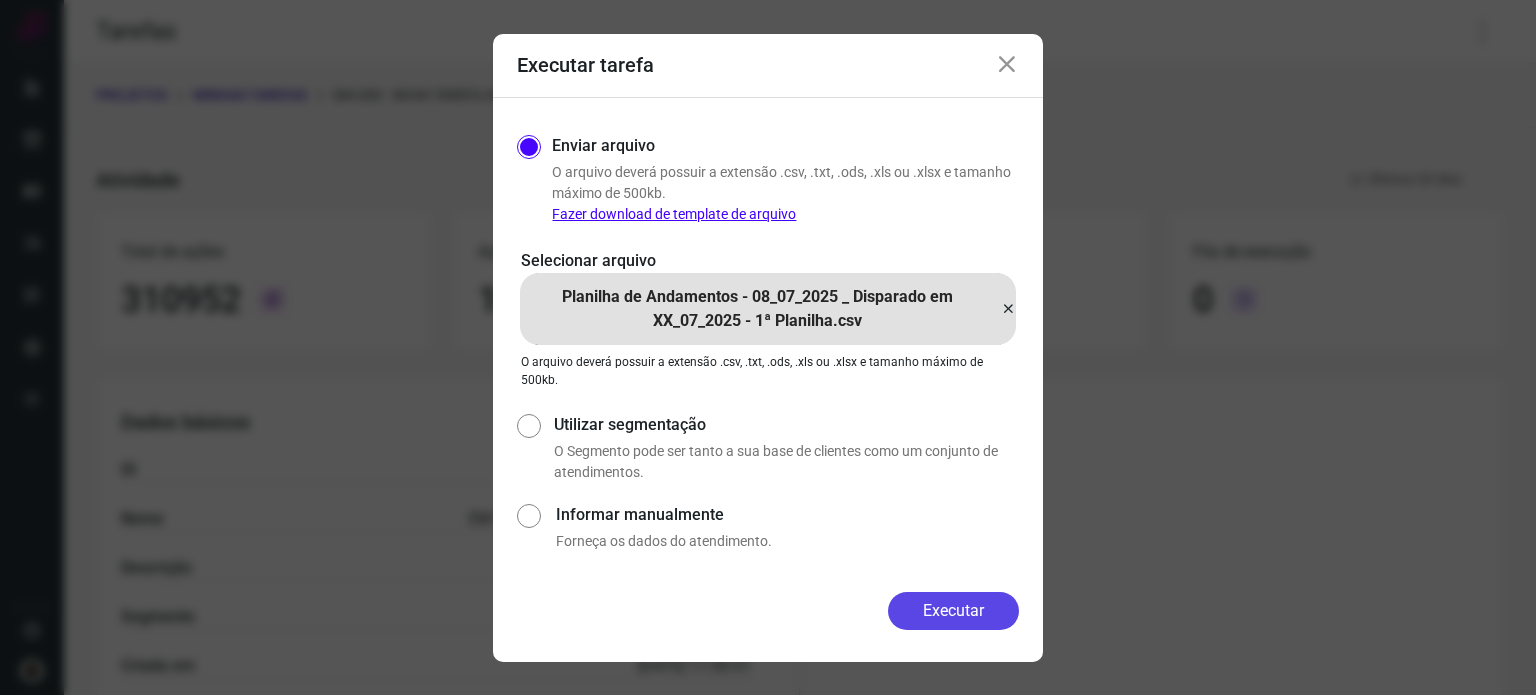 click on "Executar" at bounding box center [953, 611] 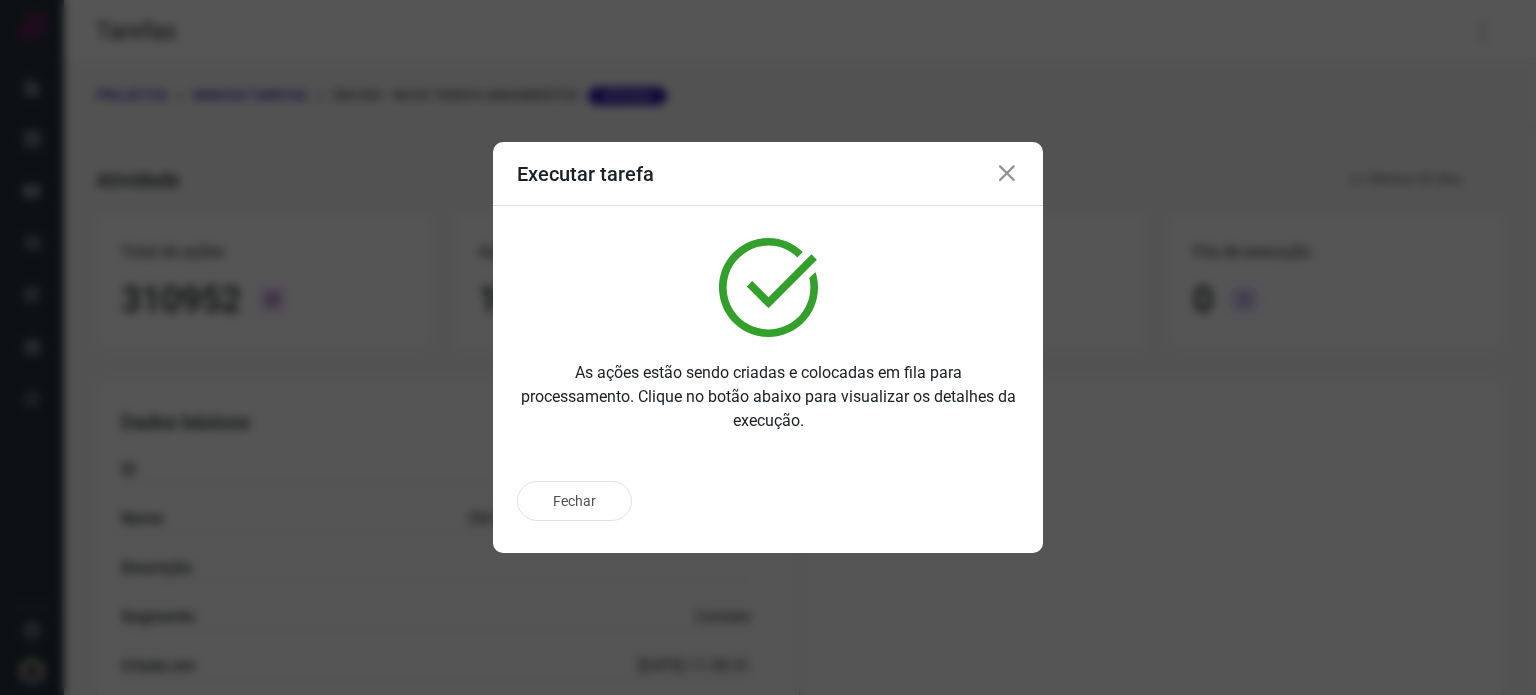 click on "Executar tarefa" at bounding box center (768, 174) 